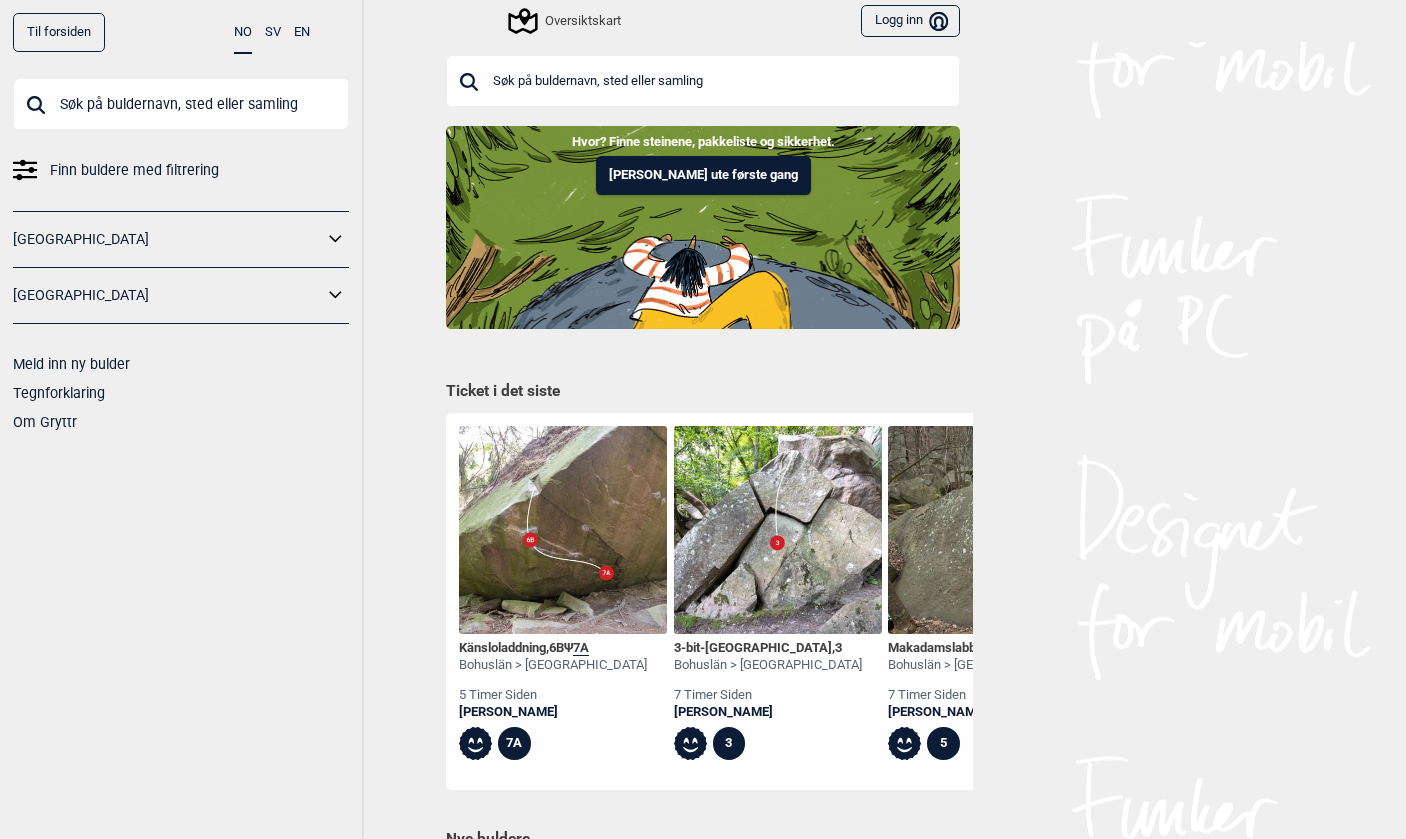 scroll, scrollTop: 0, scrollLeft: 0, axis: both 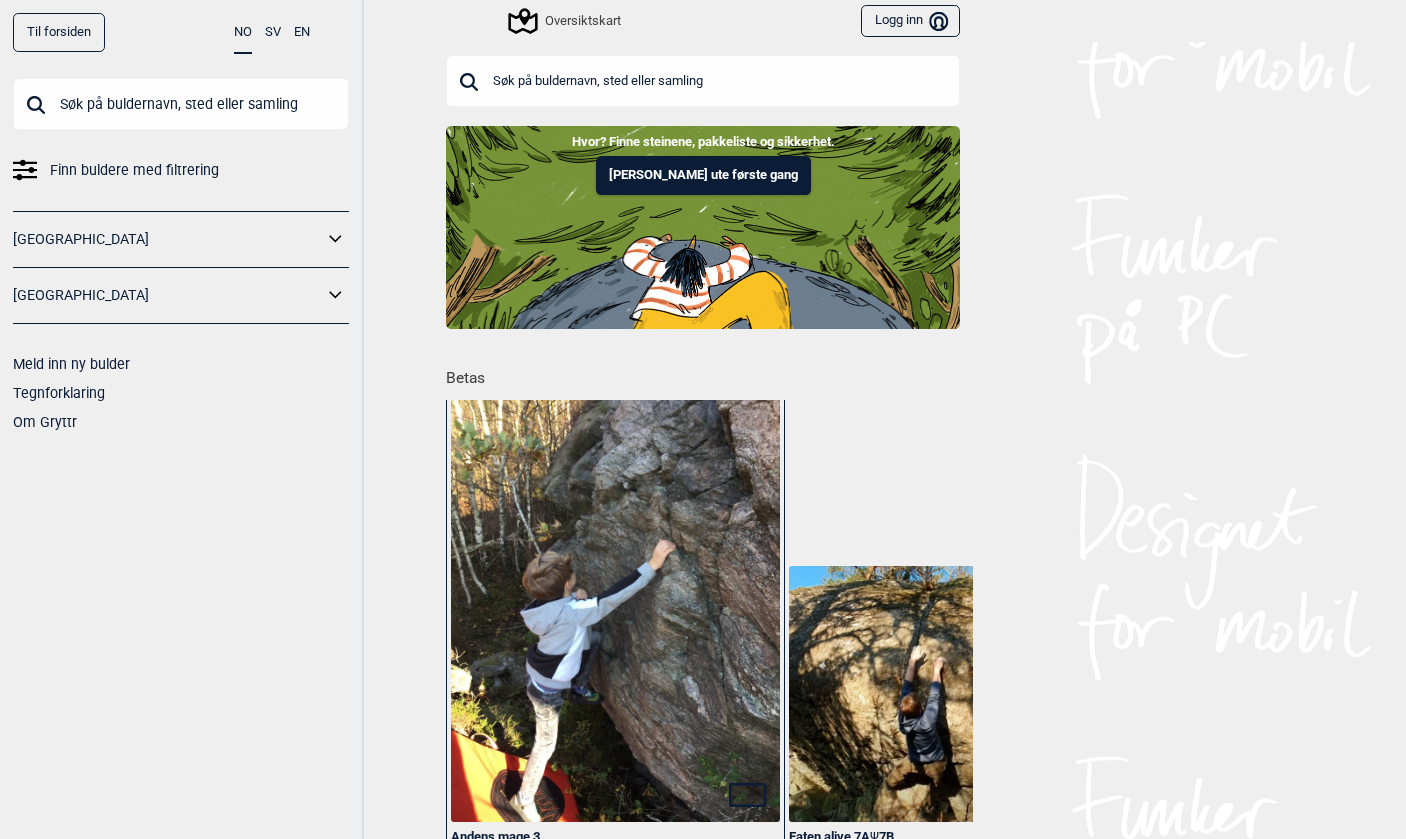 click at bounding box center (181, 104) 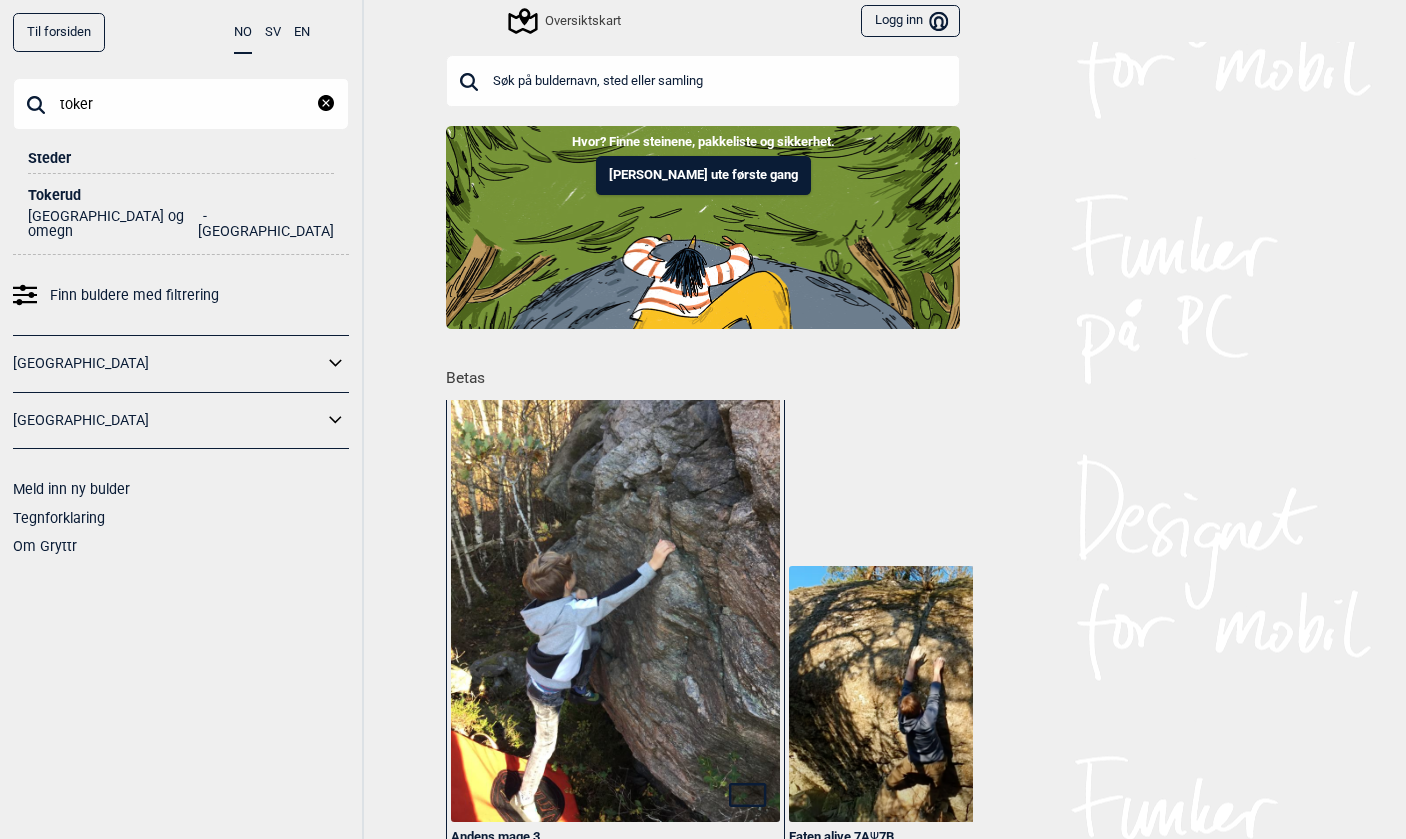 type on "toner" 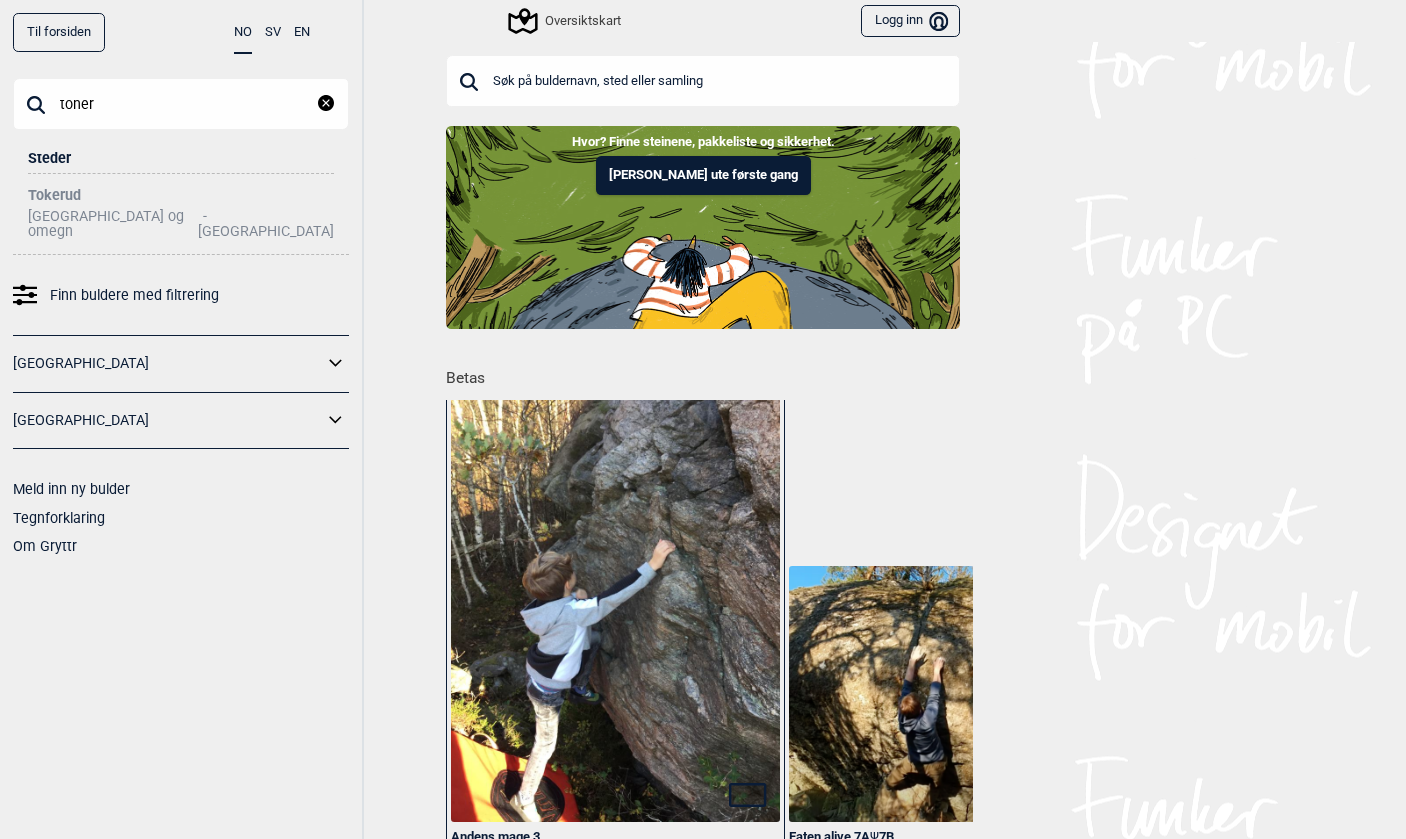 drag, startPoint x: 141, startPoint y: 120, endPoint x: 67, endPoint y: 201, distance: 109.713264 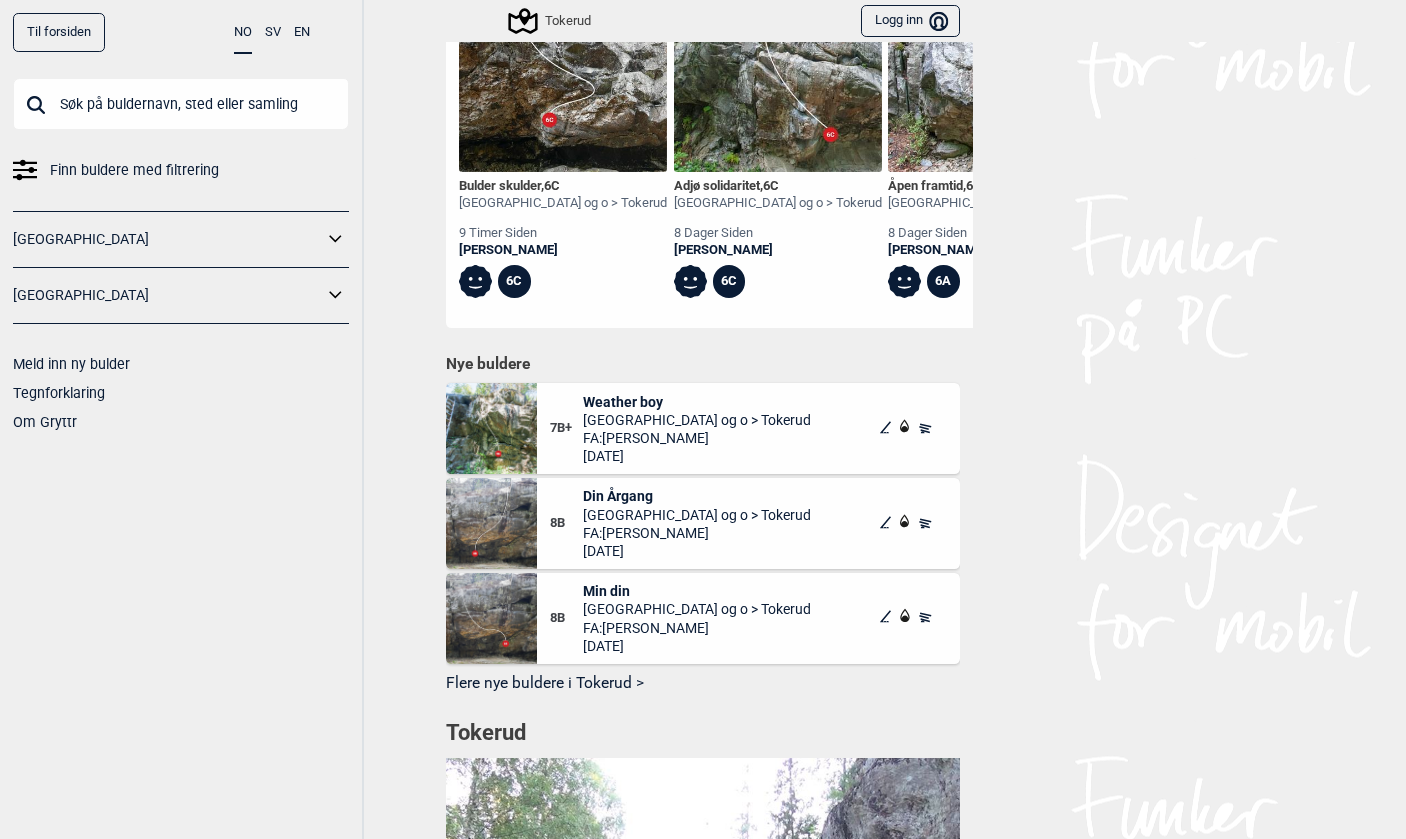 scroll, scrollTop: 518, scrollLeft: 0, axis: vertical 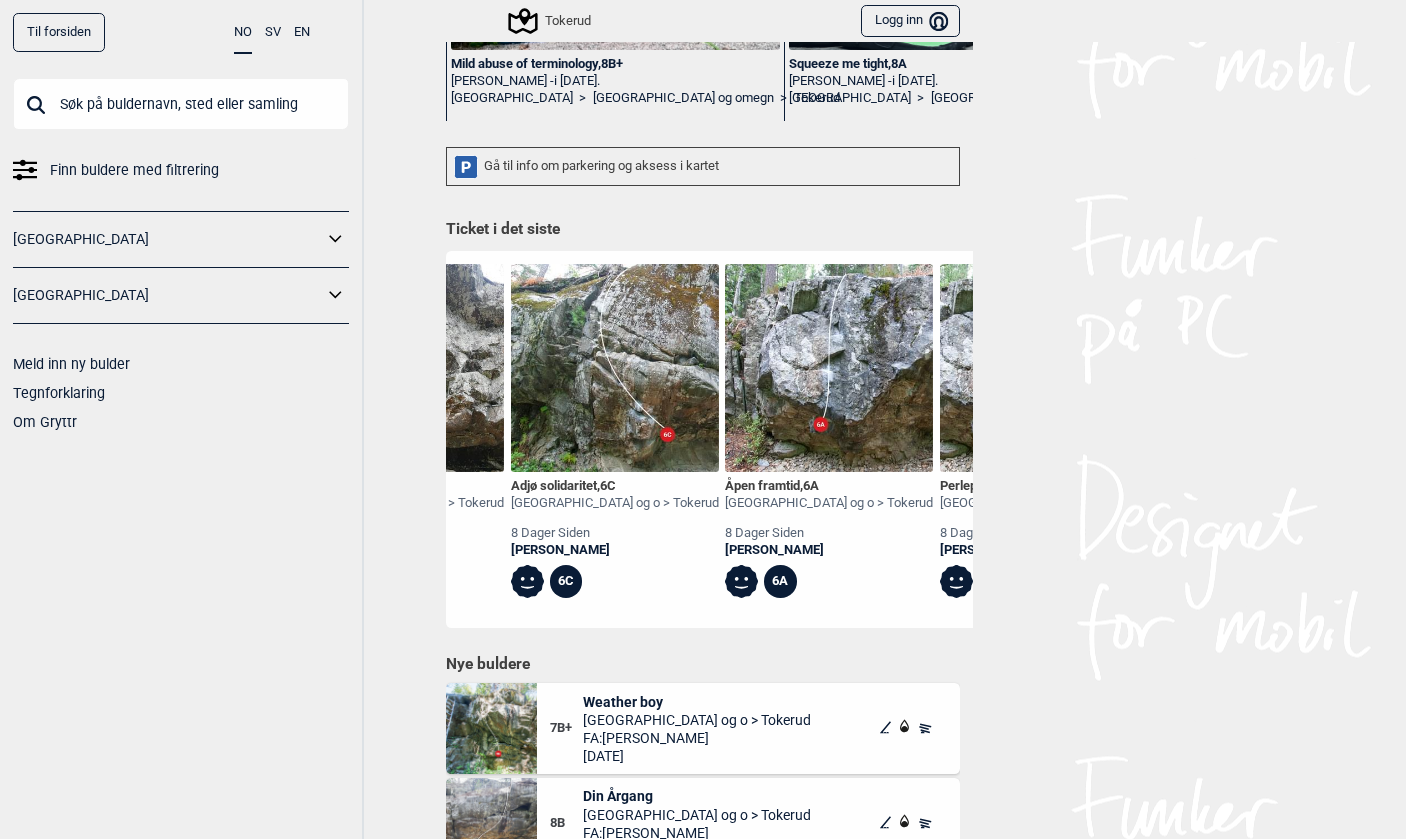 click at bounding box center [615, 368] 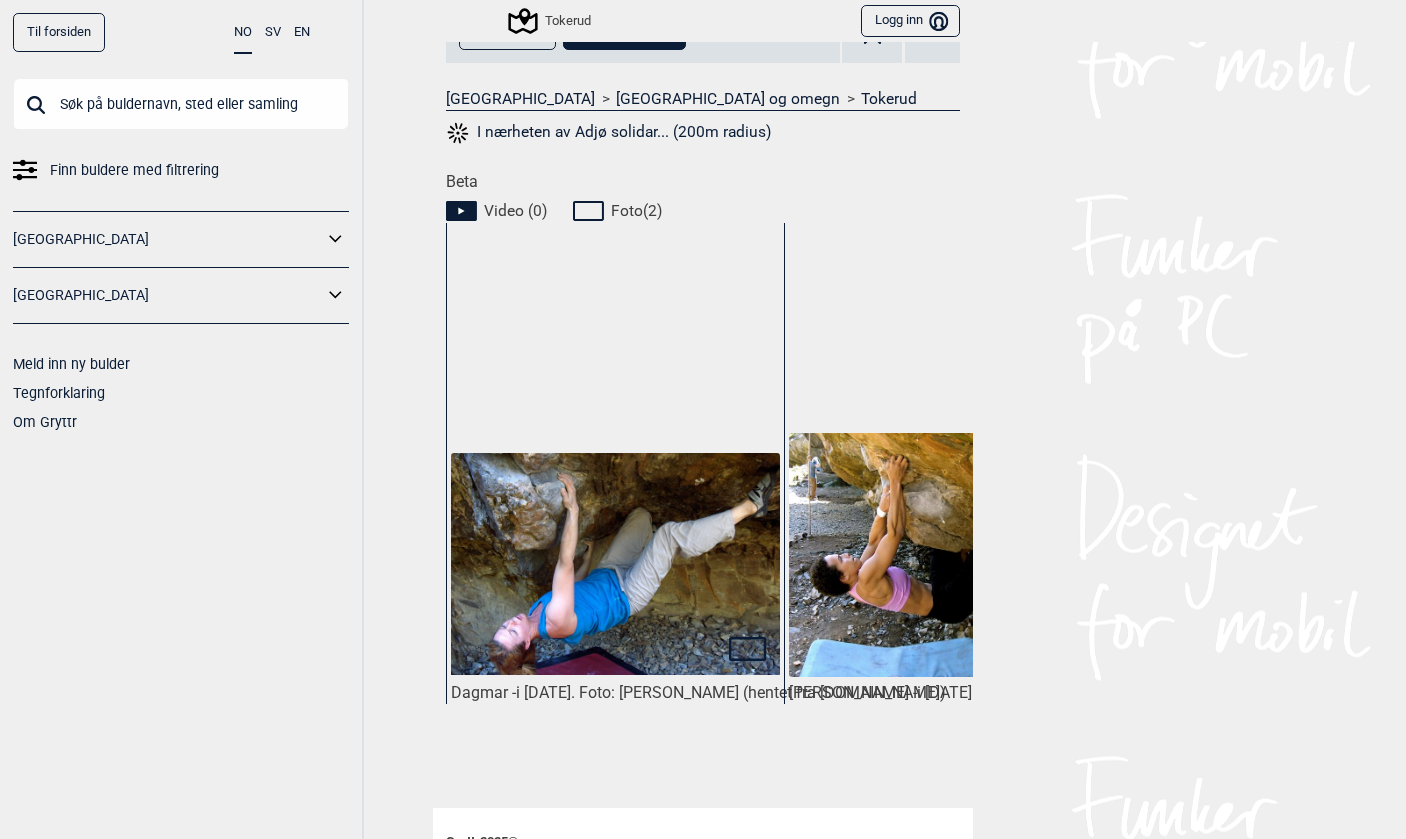 scroll, scrollTop: 893, scrollLeft: 0, axis: vertical 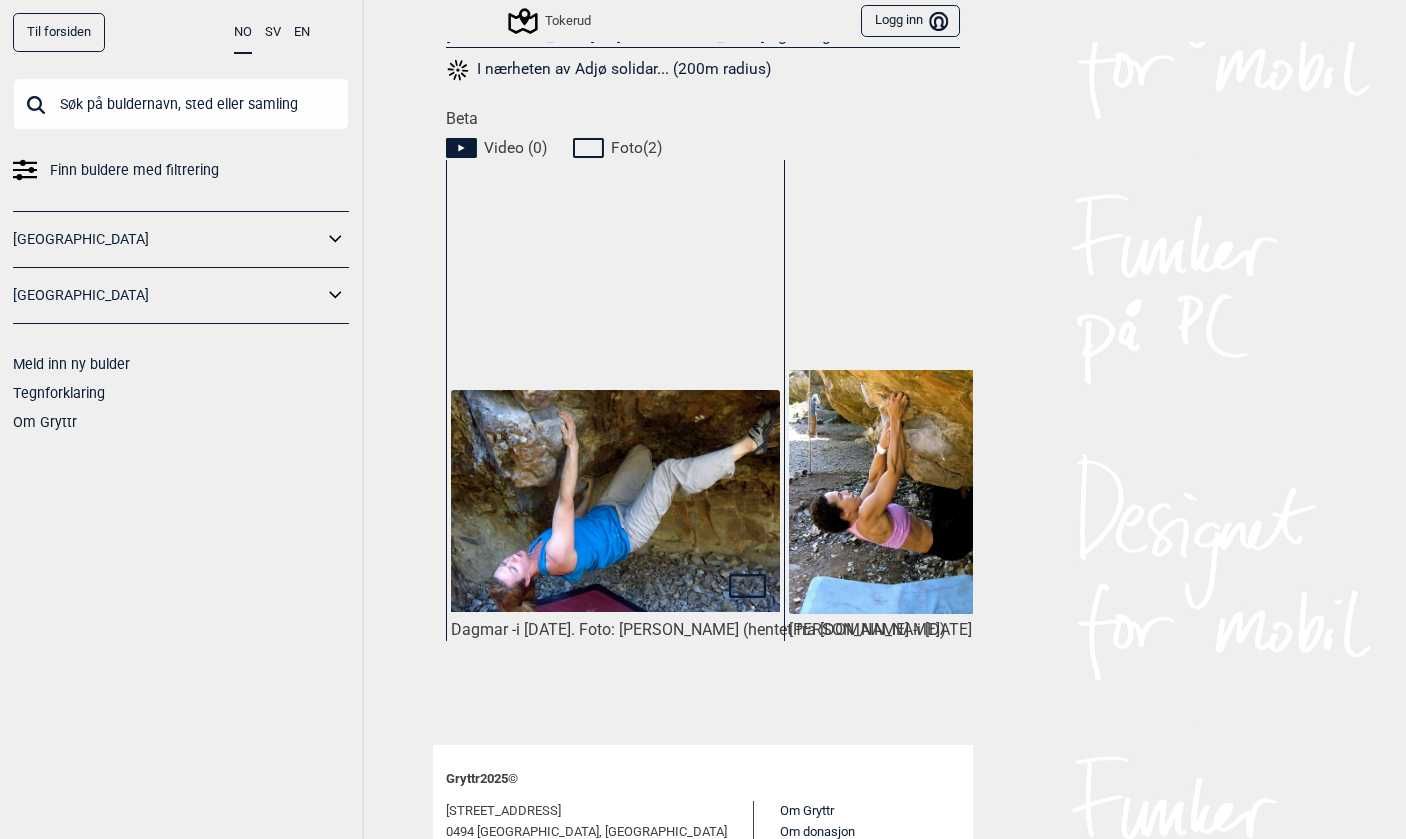 click on "Video ( 0 )   Foto  ( 2 )" at bounding box center [709, 145] 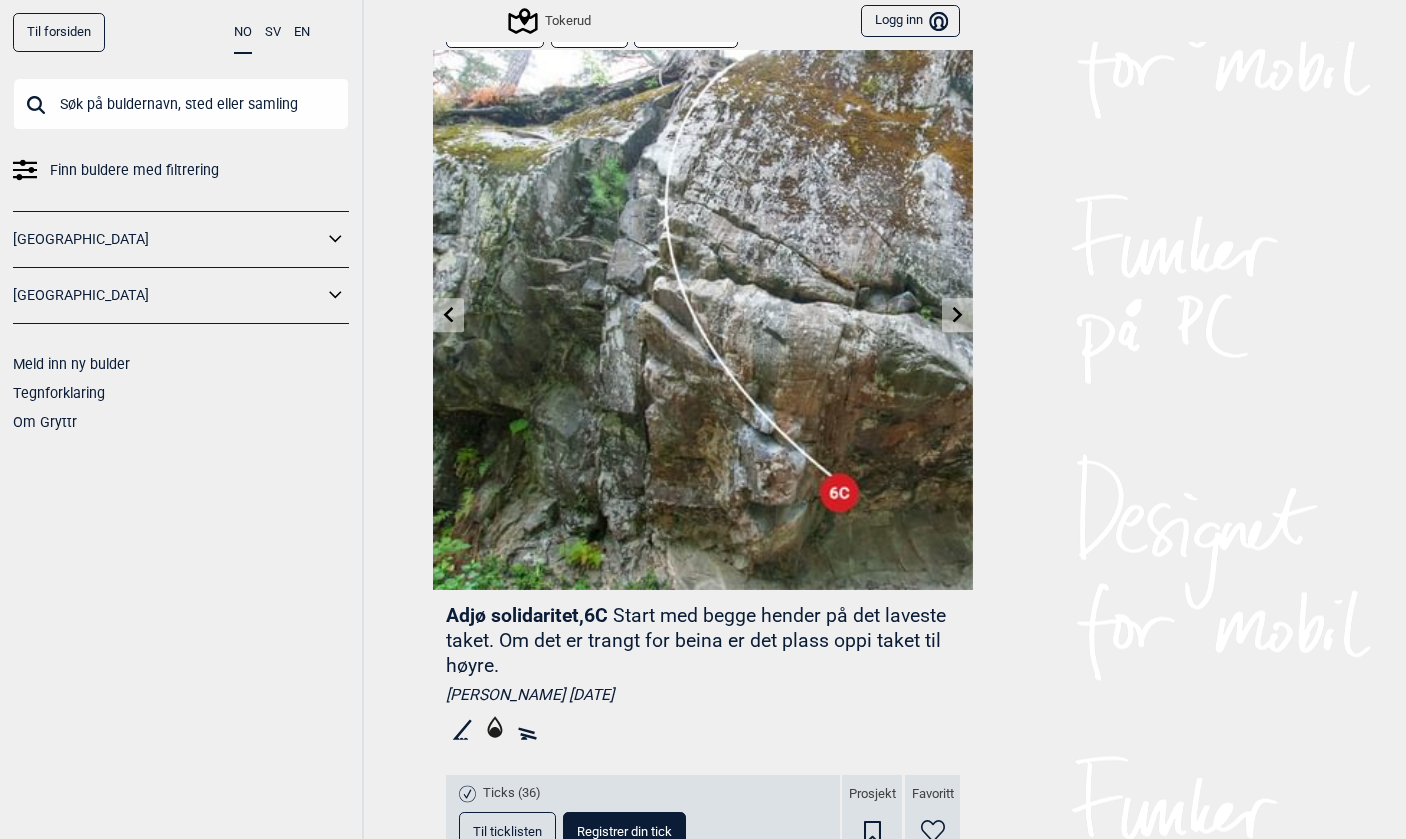 scroll, scrollTop: 28, scrollLeft: 0, axis: vertical 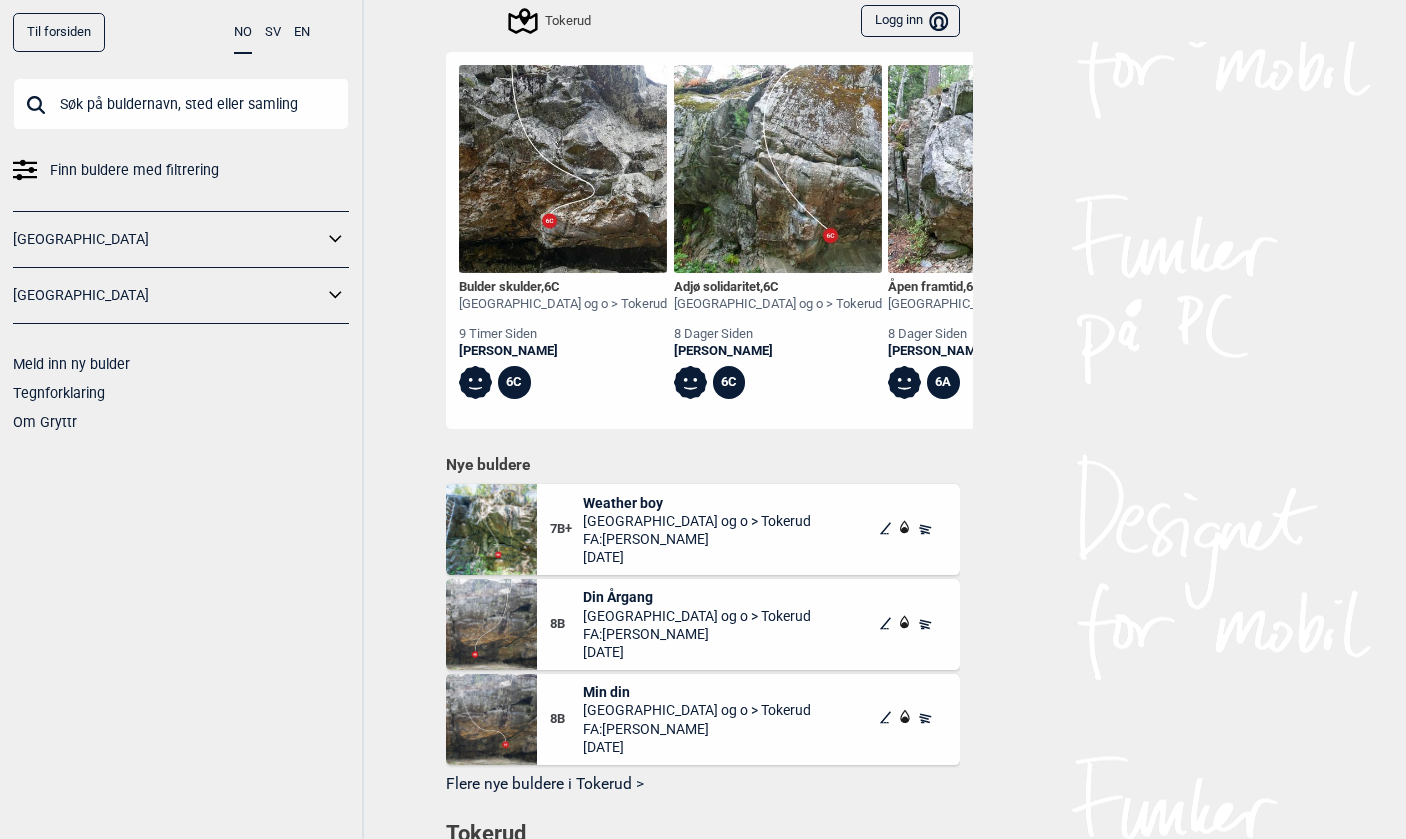 click at bounding box center [563, 169] 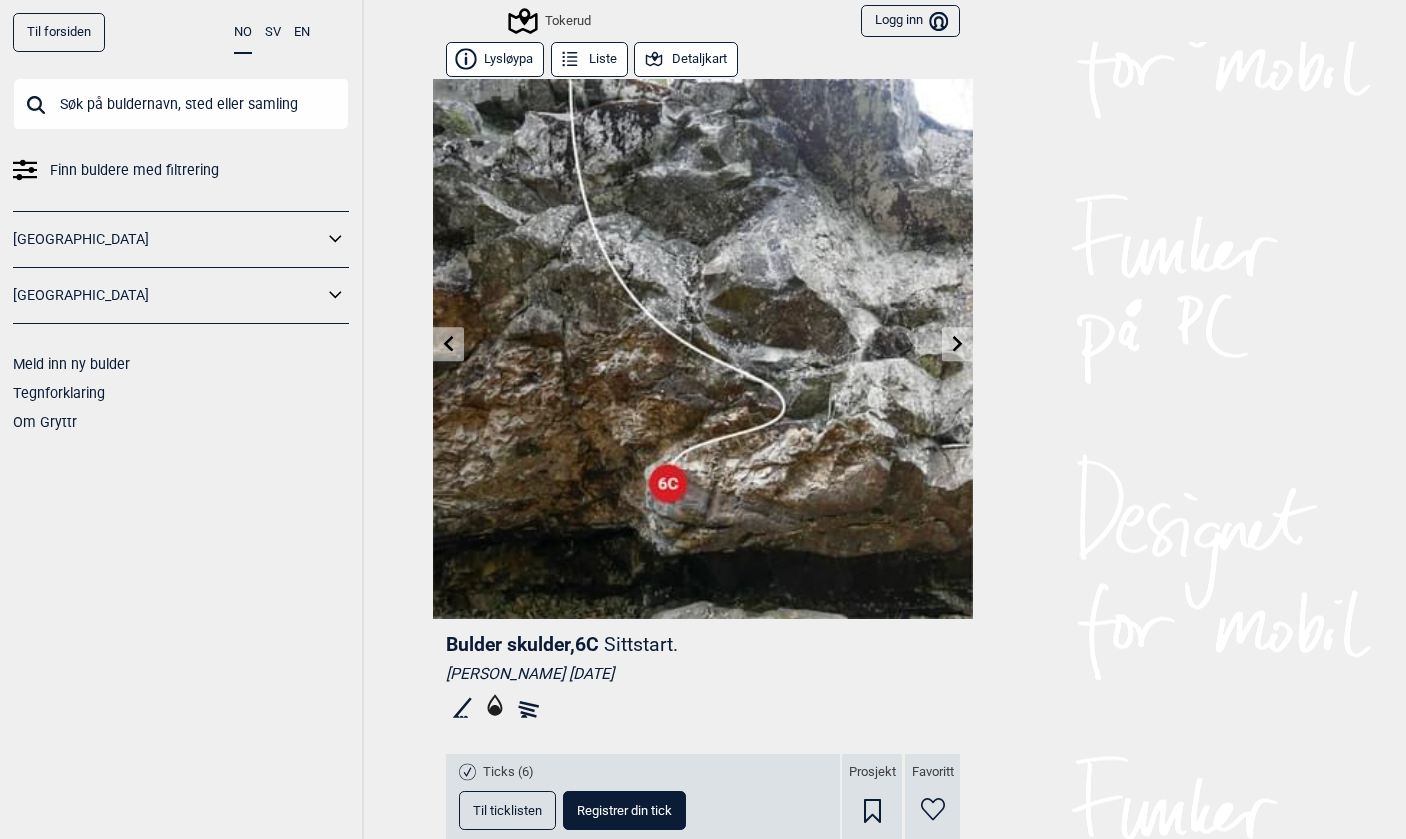 scroll, scrollTop: 0, scrollLeft: 0, axis: both 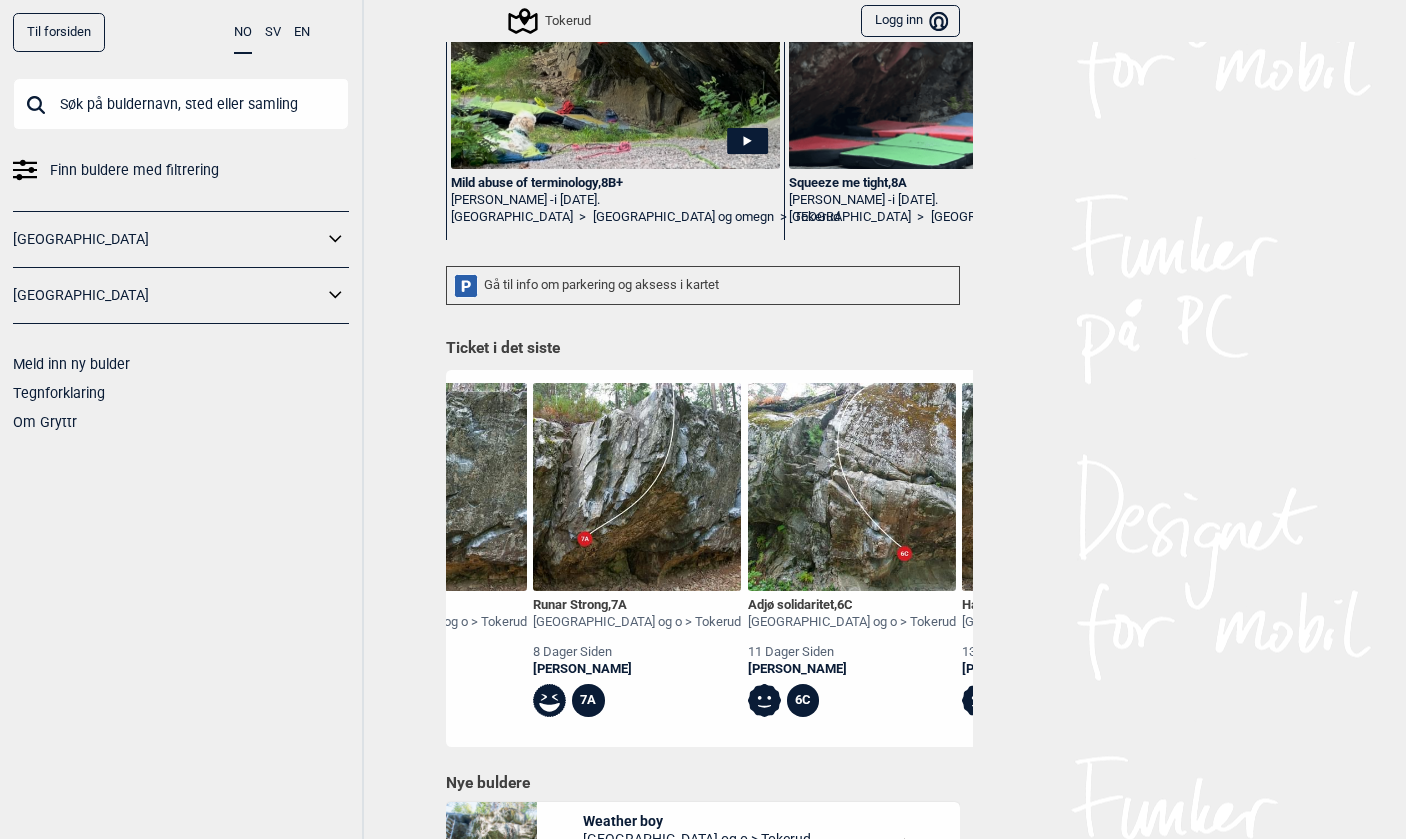 click at bounding box center (852, 487) 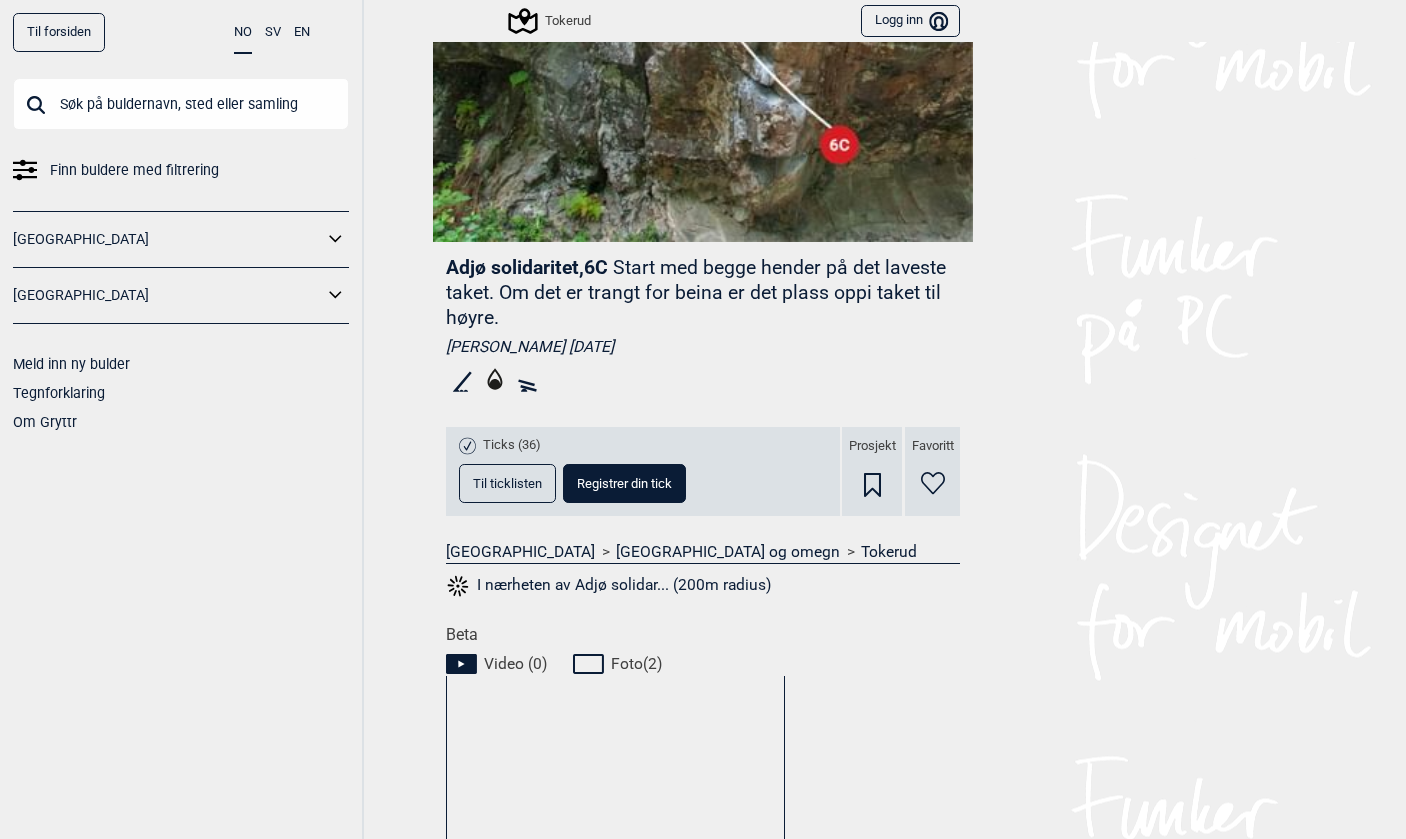 scroll, scrollTop: 379, scrollLeft: 0, axis: vertical 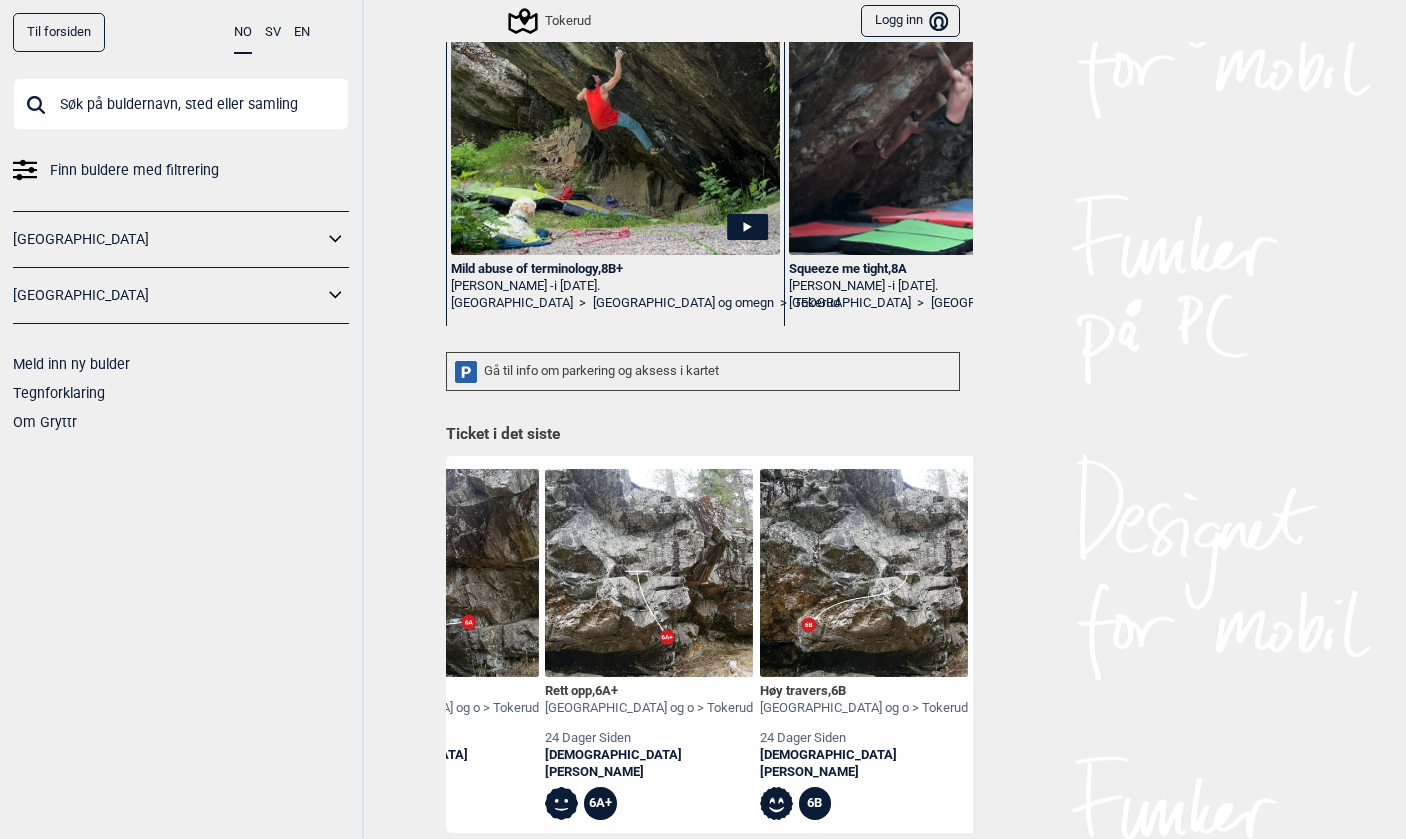 click at bounding box center [864, 573] 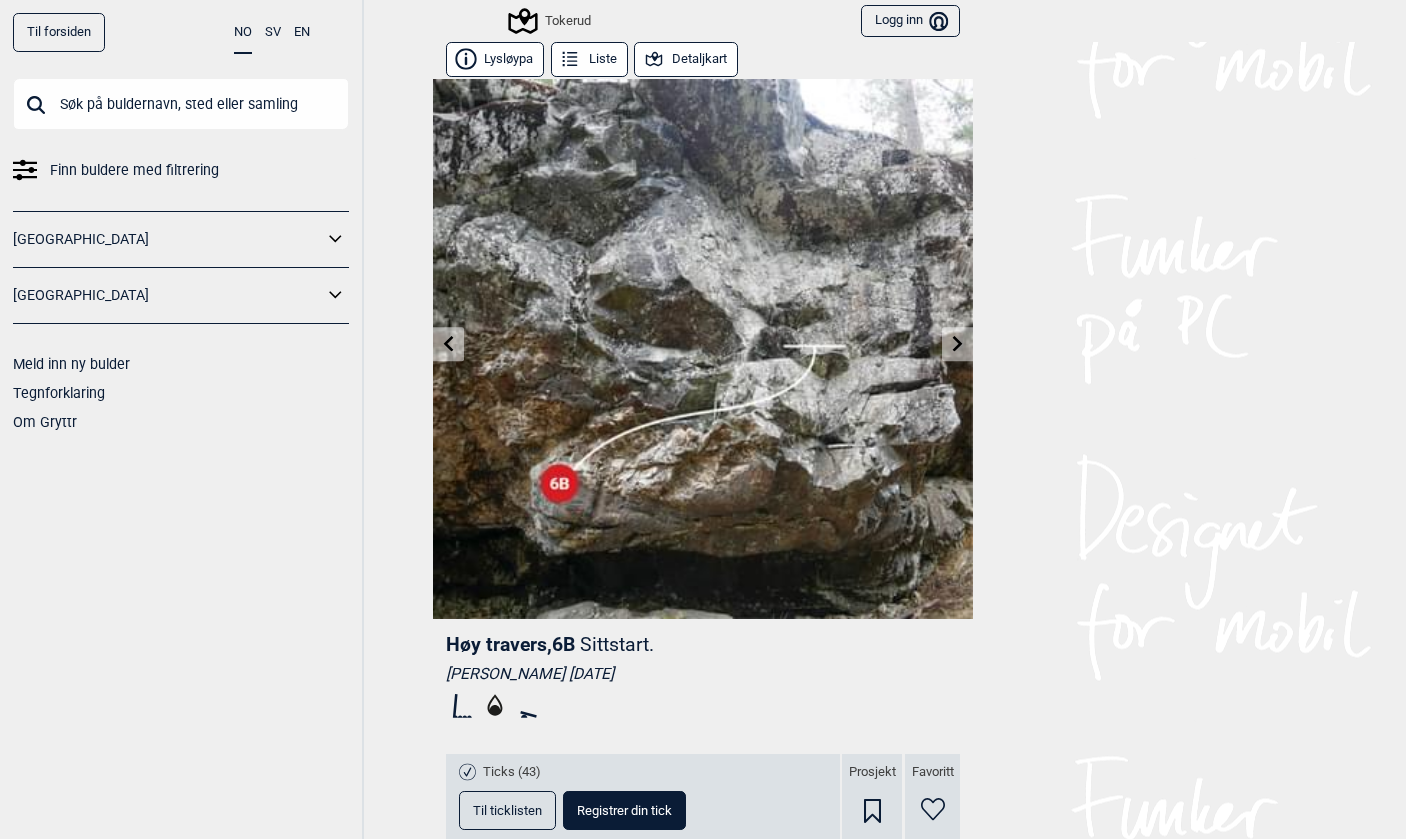 scroll, scrollTop: 0, scrollLeft: 0, axis: both 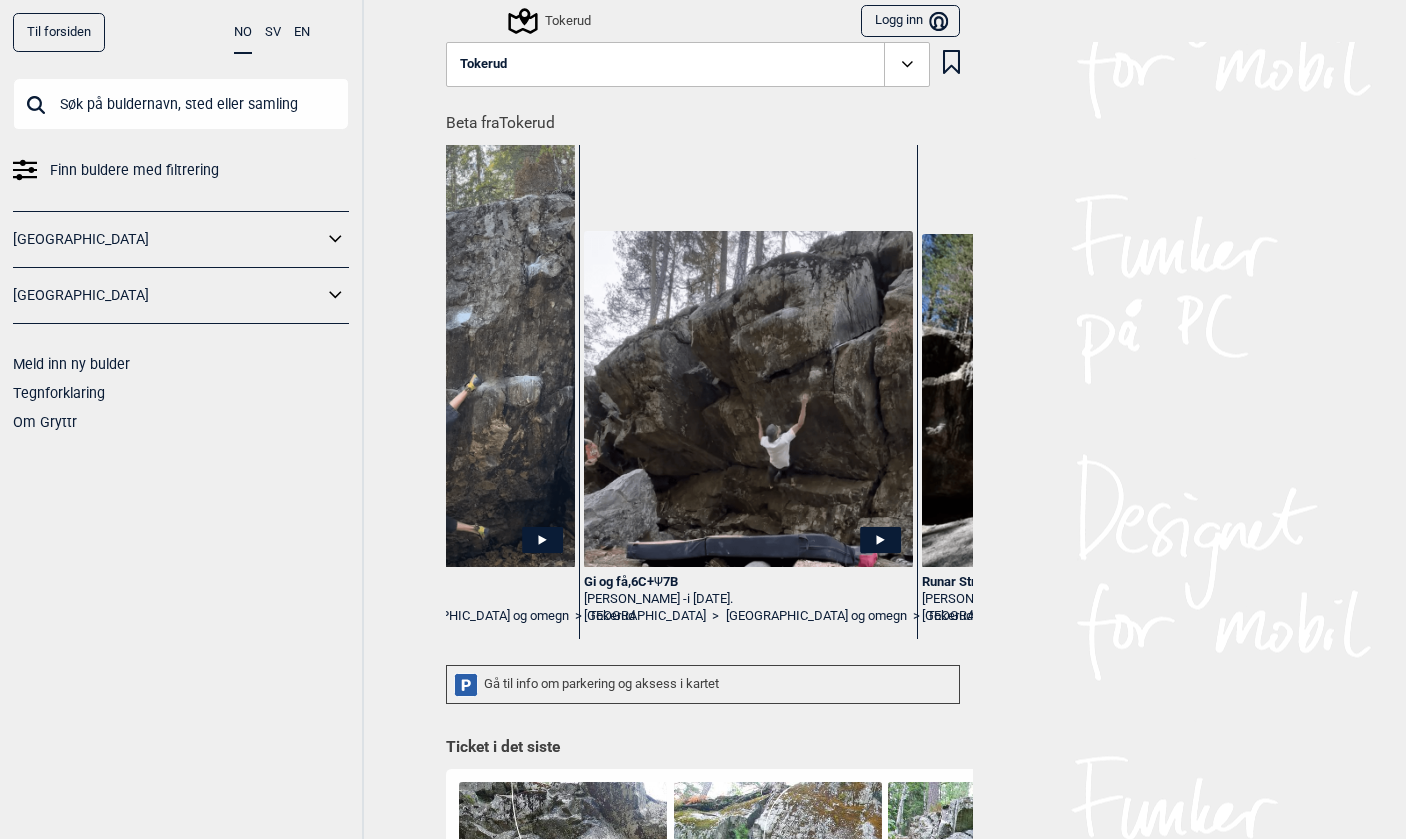 click at bounding box center [748, 399] 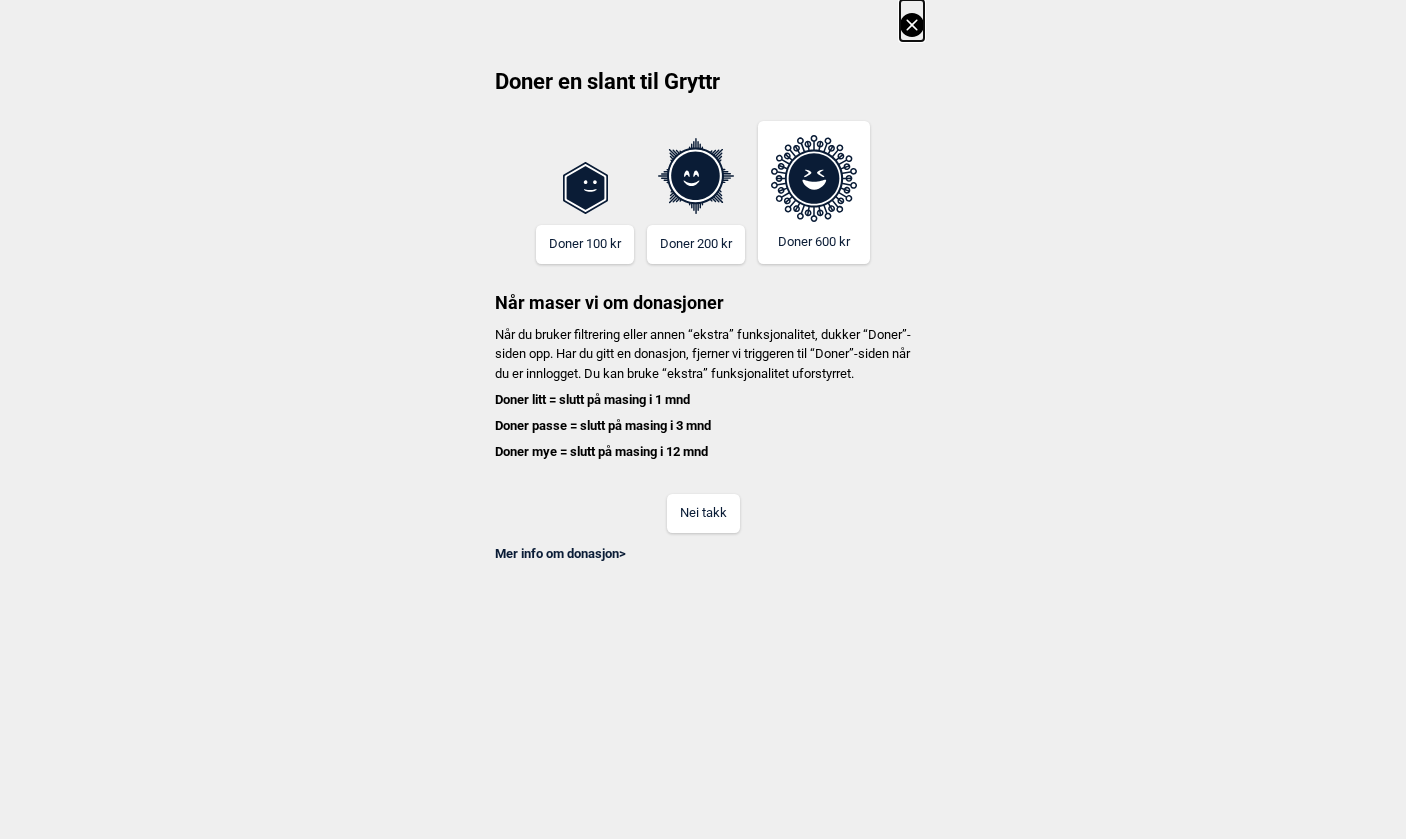 click on "Nei takk" at bounding box center (703, 513) 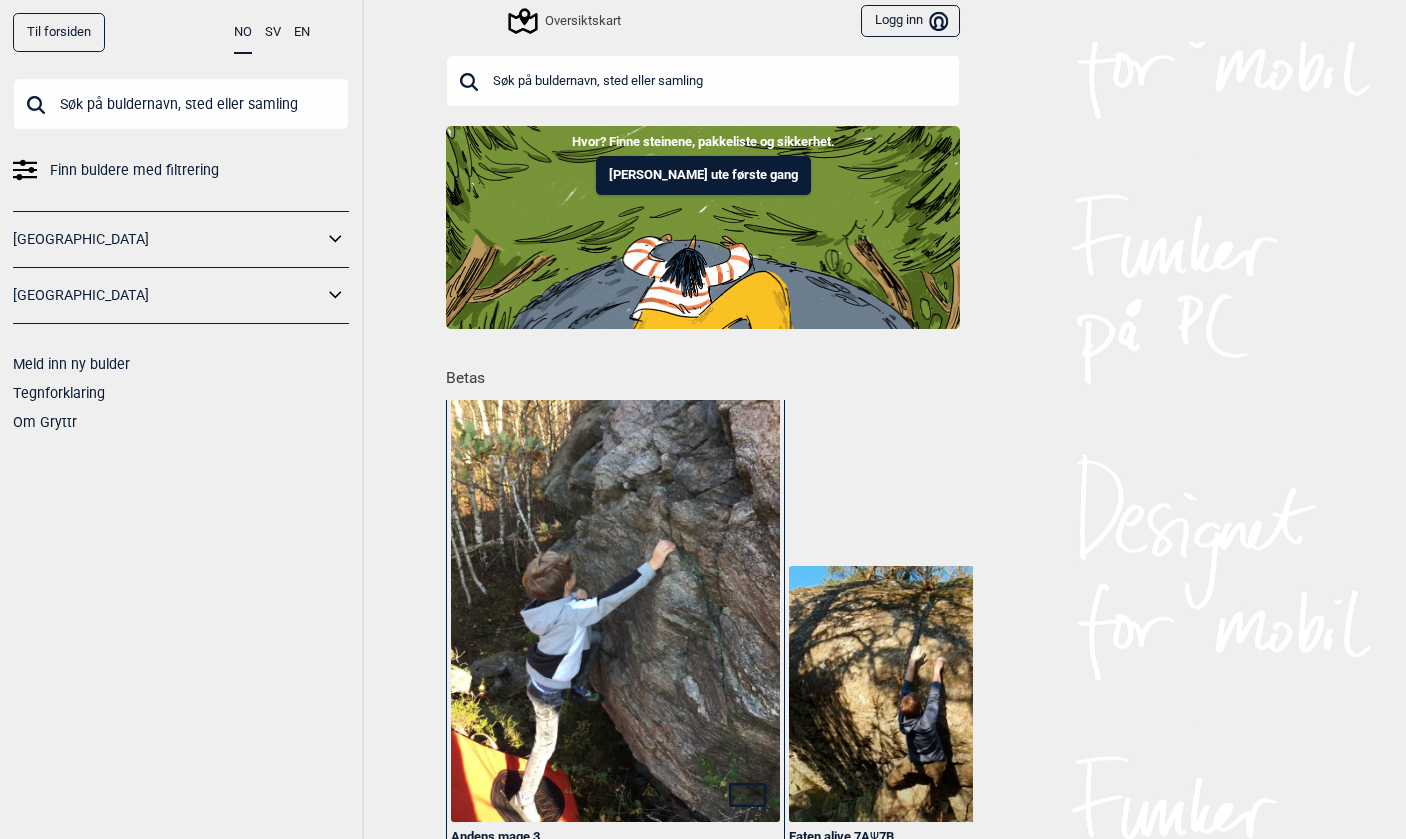 scroll, scrollTop: 0, scrollLeft: 0, axis: both 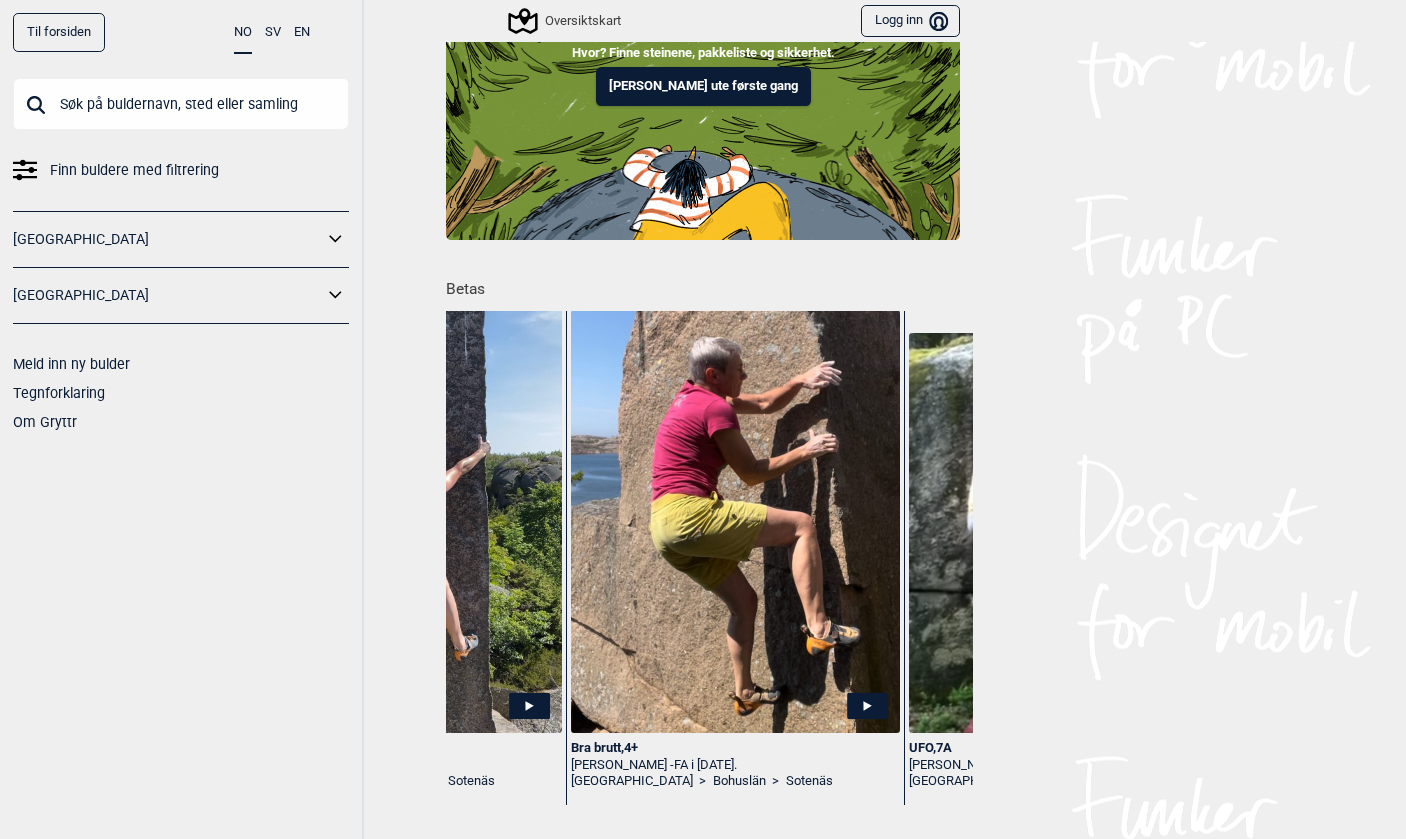 click at bounding box center (181, 104) 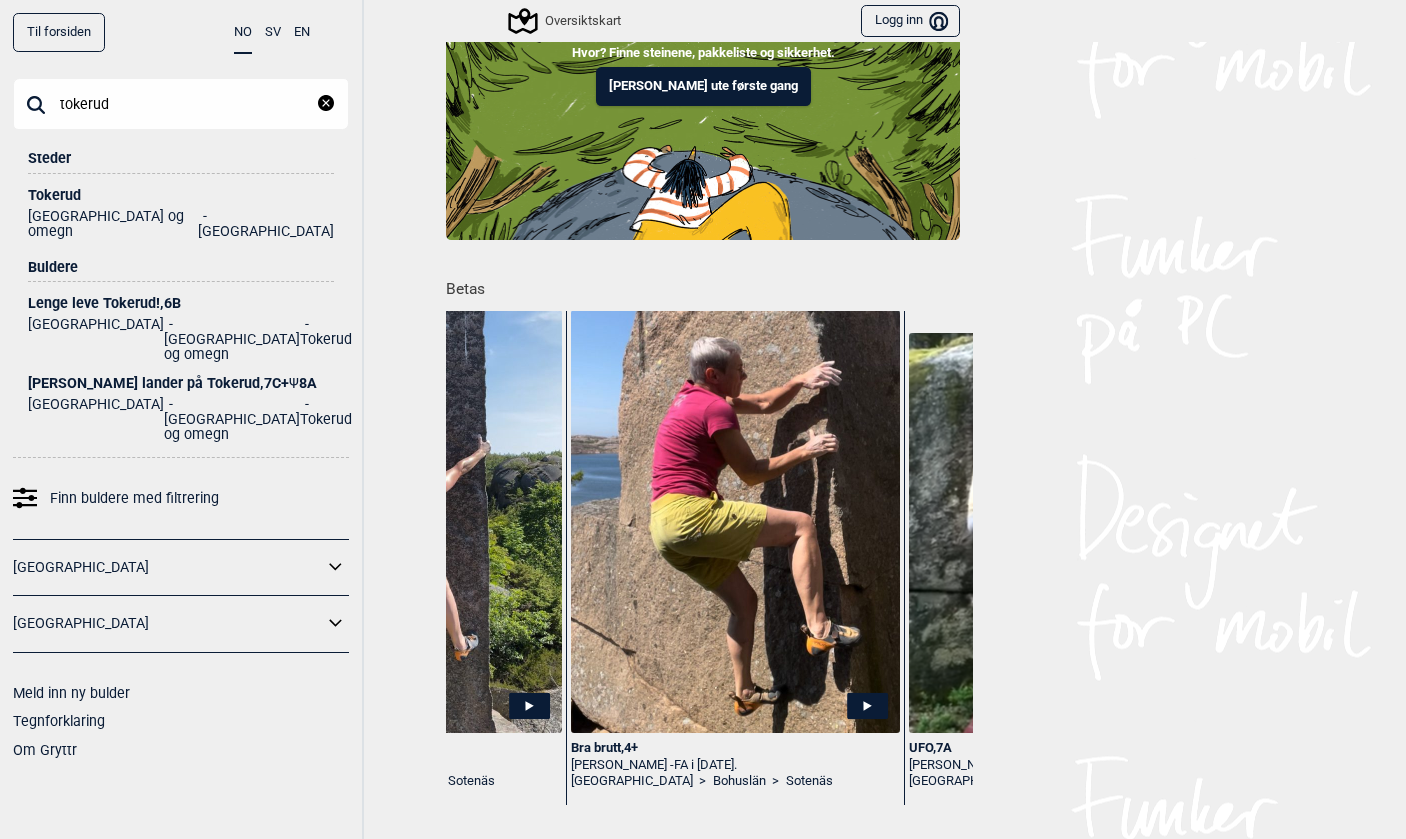 type on "Tokerud" 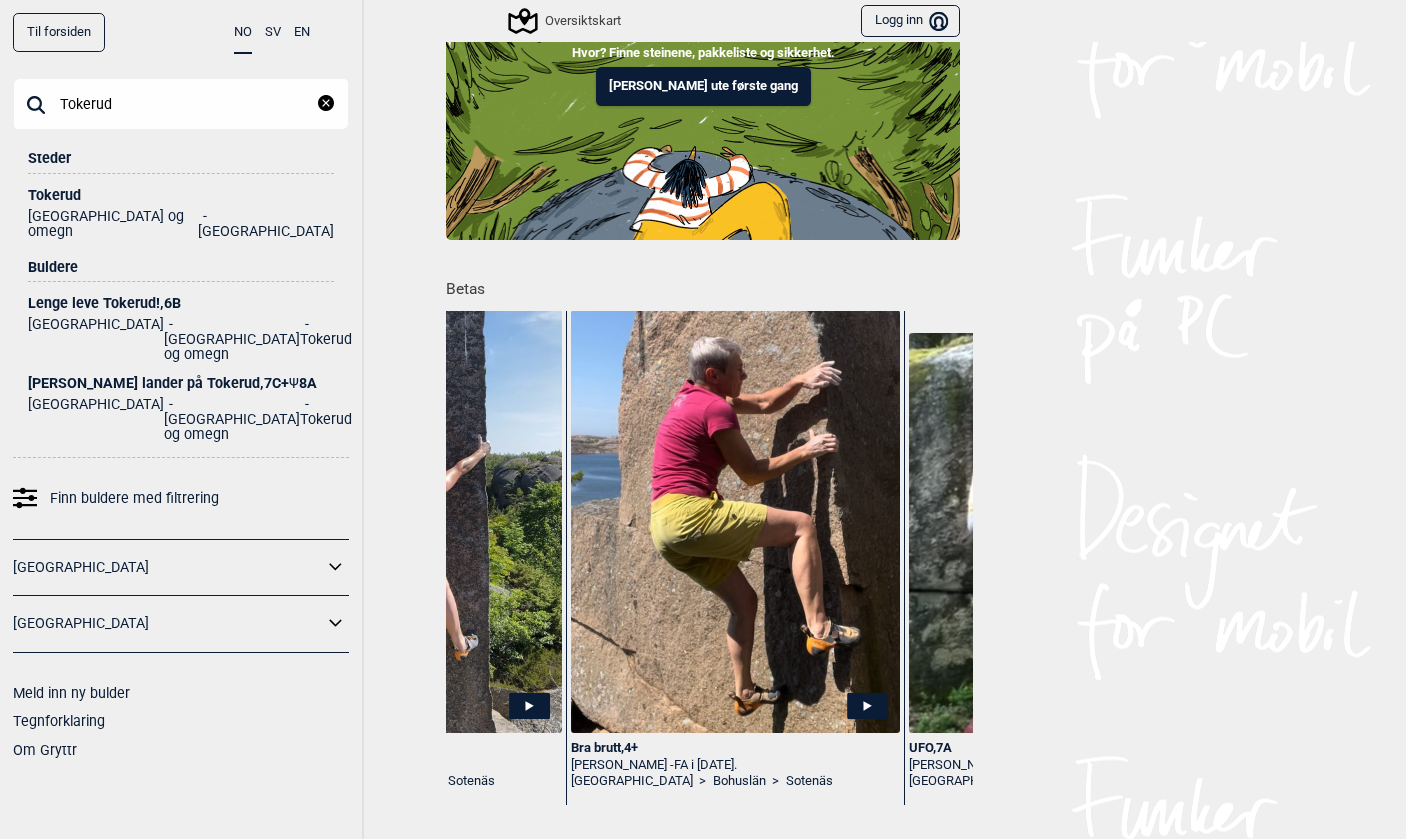 drag, startPoint x: 176, startPoint y: 93, endPoint x: 58, endPoint y: 203, distance: 161.31956 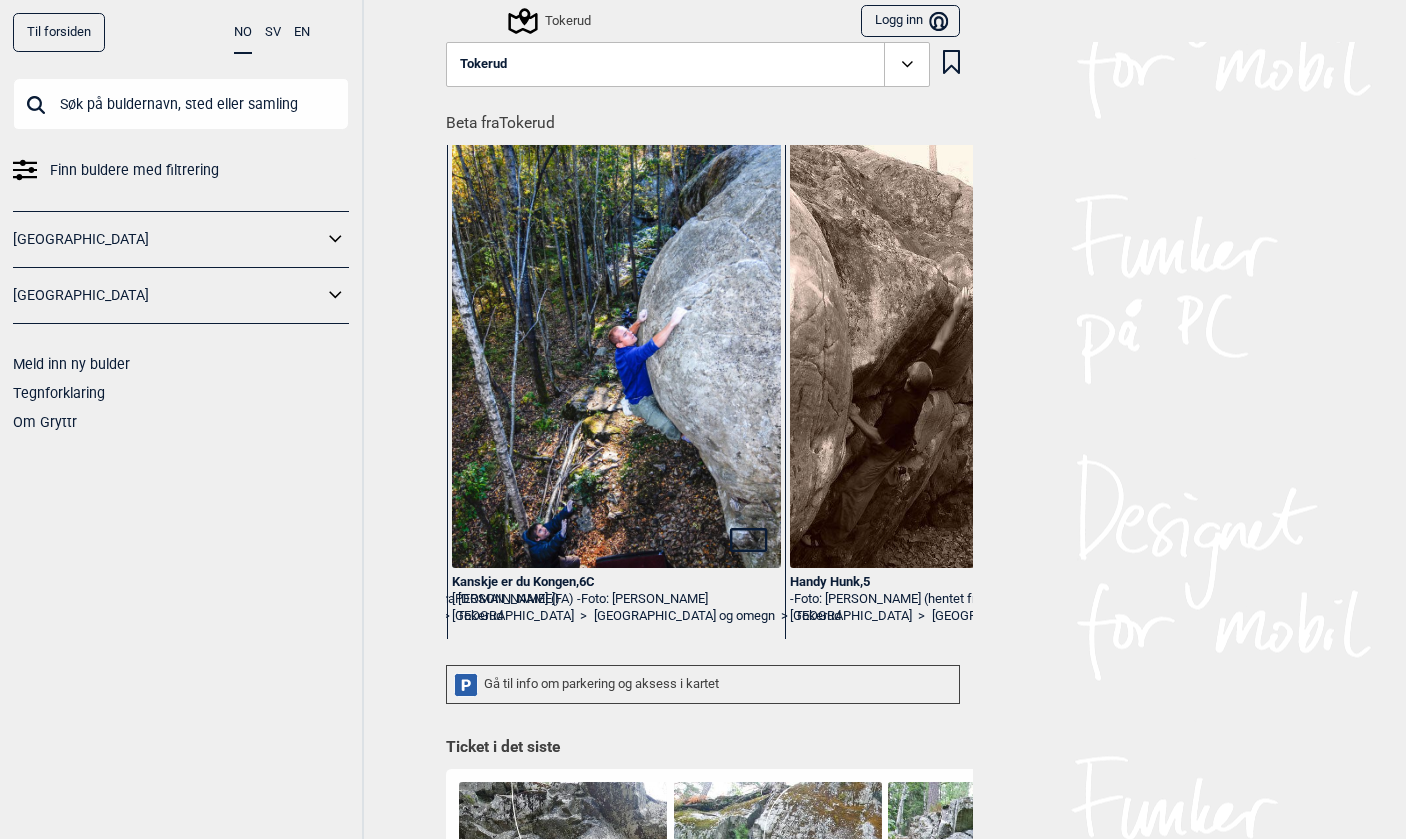 scroll, scrollTop: 0, scrollLeft: 4392, axis: horizontal 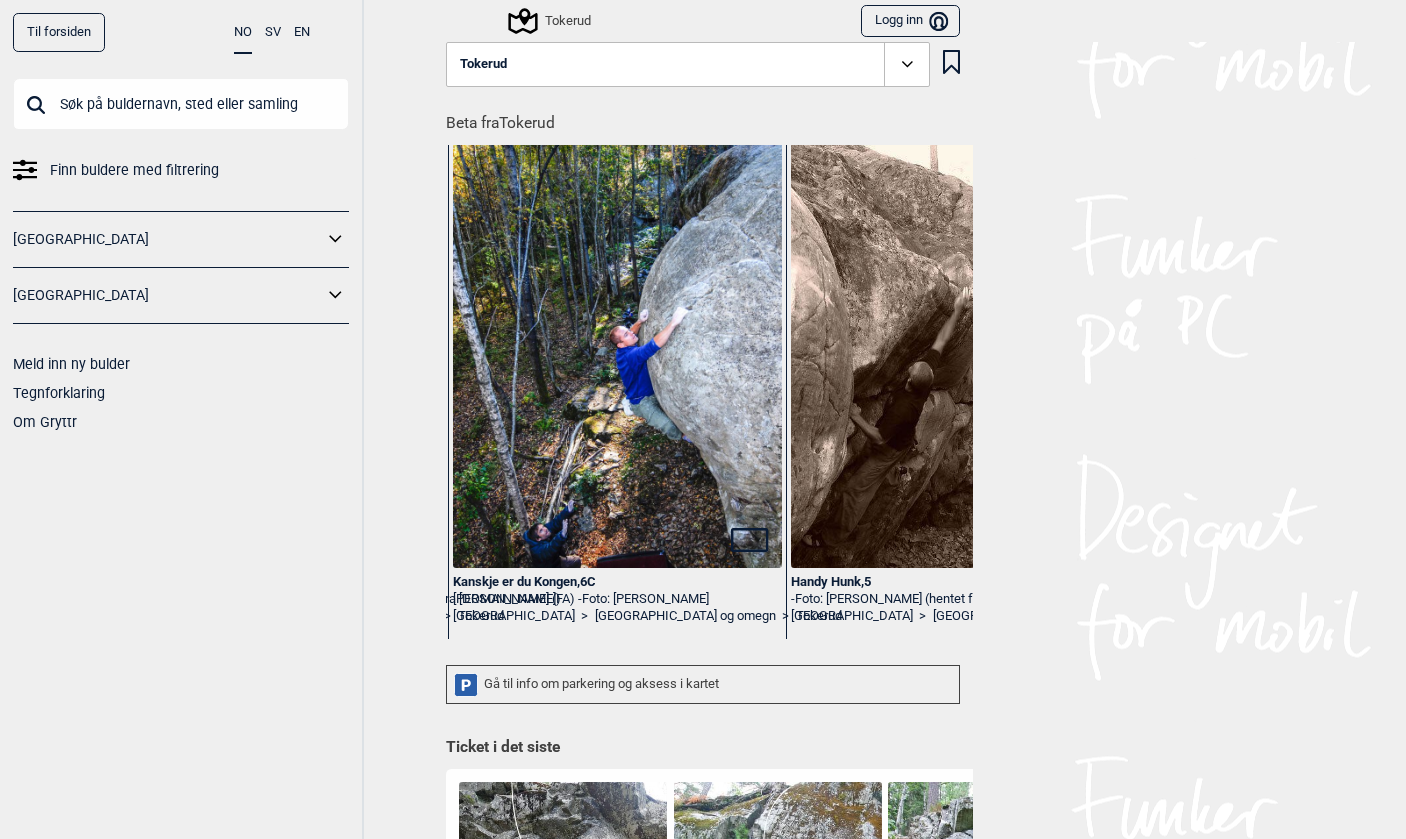 click at bounding box center (617, 359) 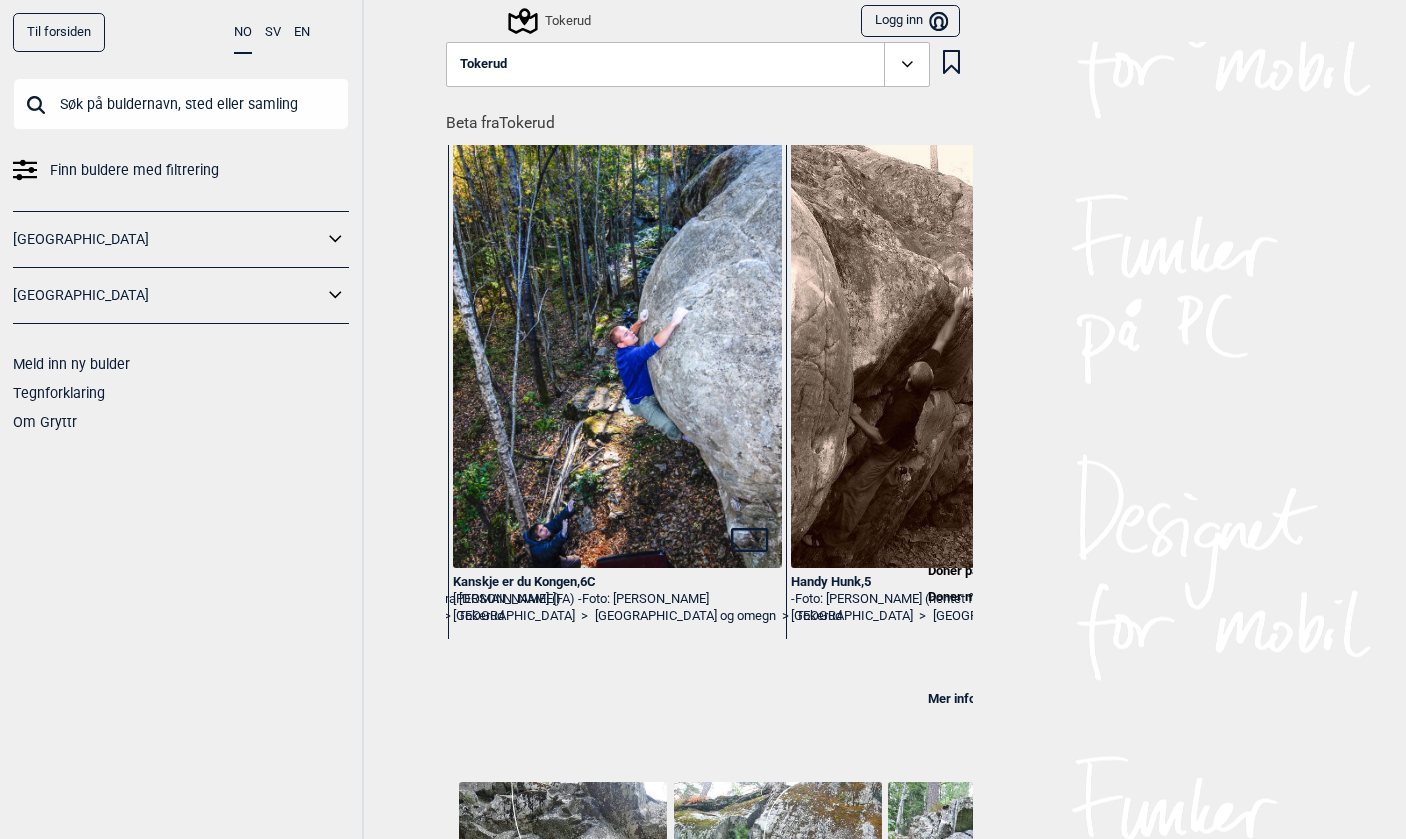 click on "Nei takk" at bounding box center [1136, 658] 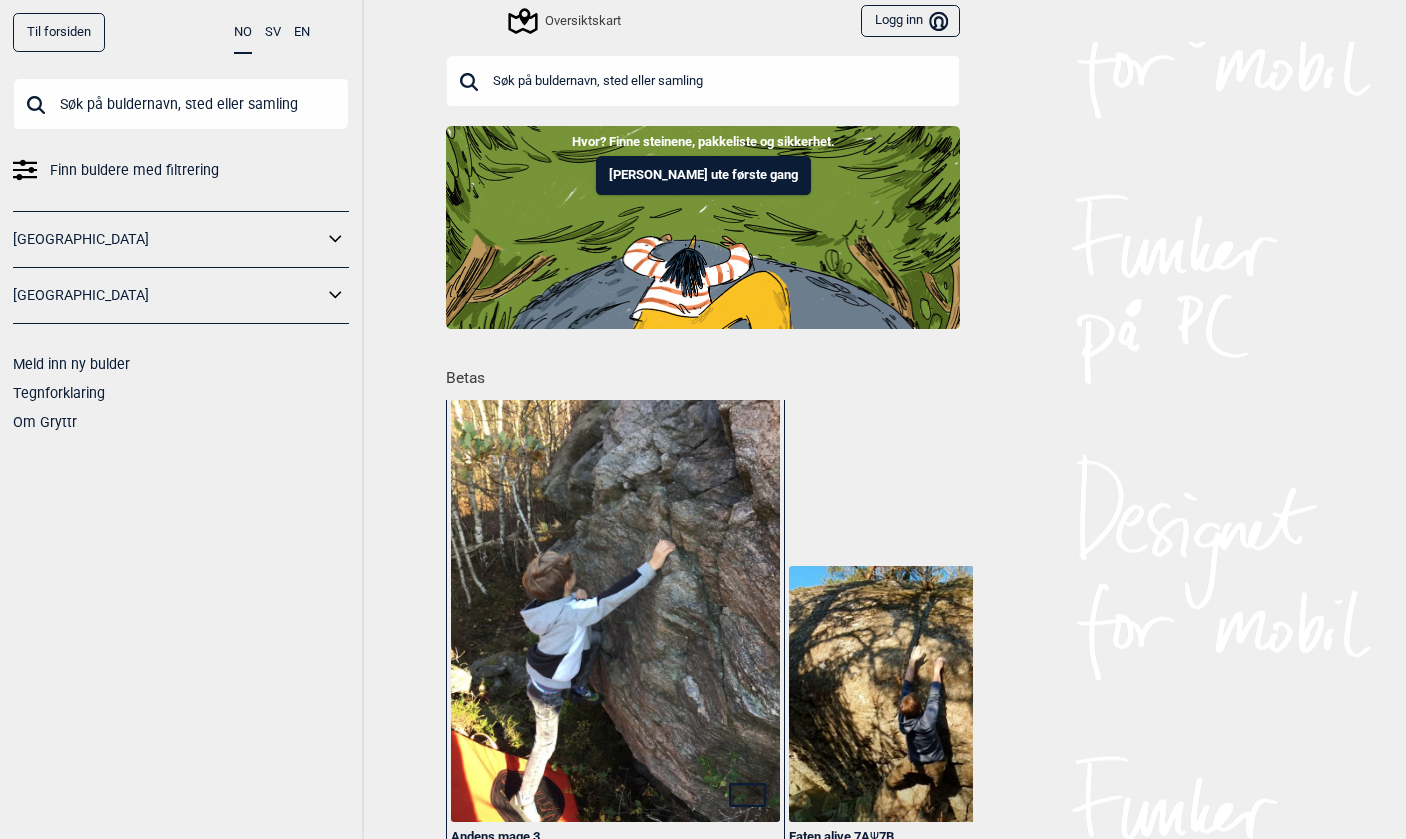 click at bounding box center (181, 104) 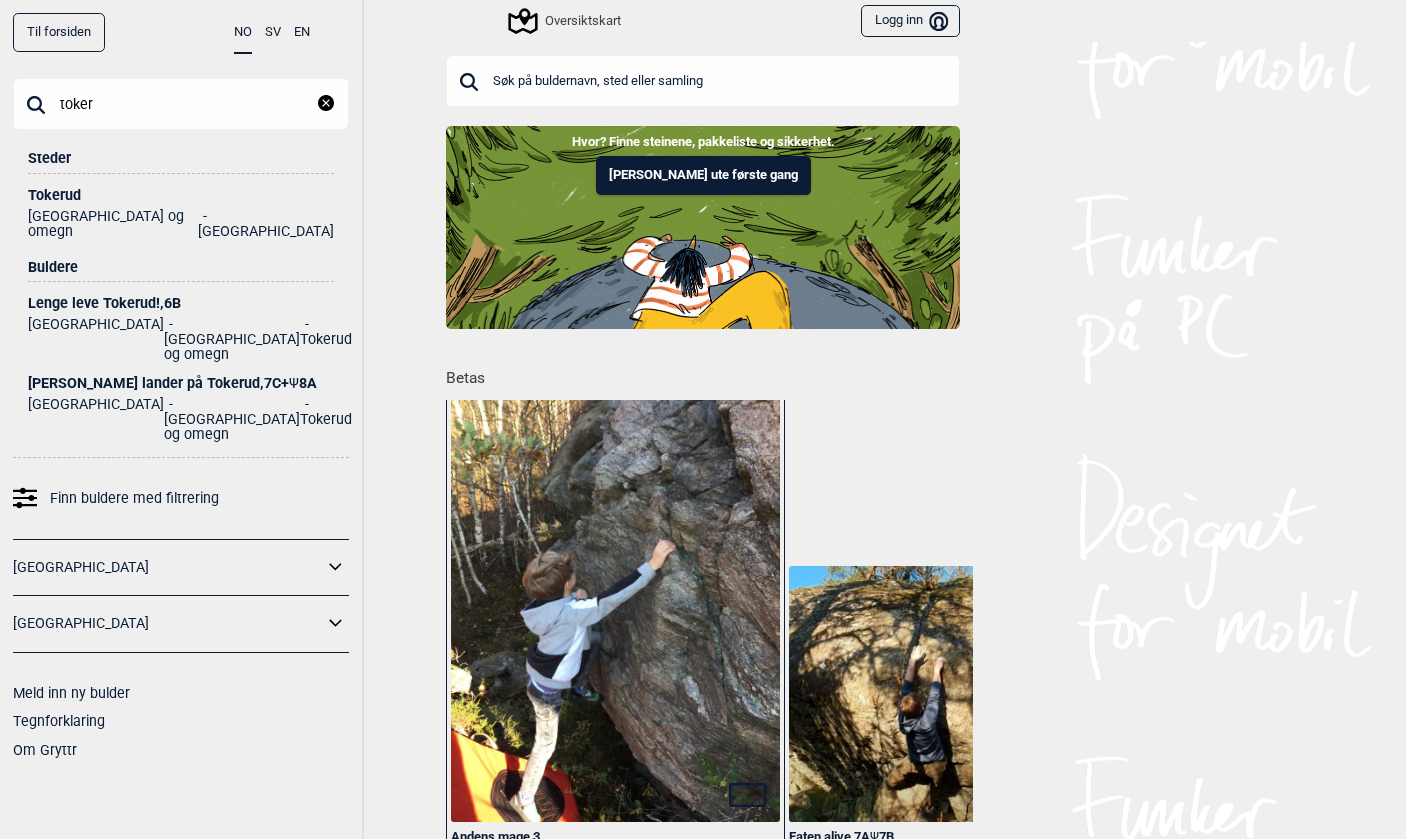type on "toker" 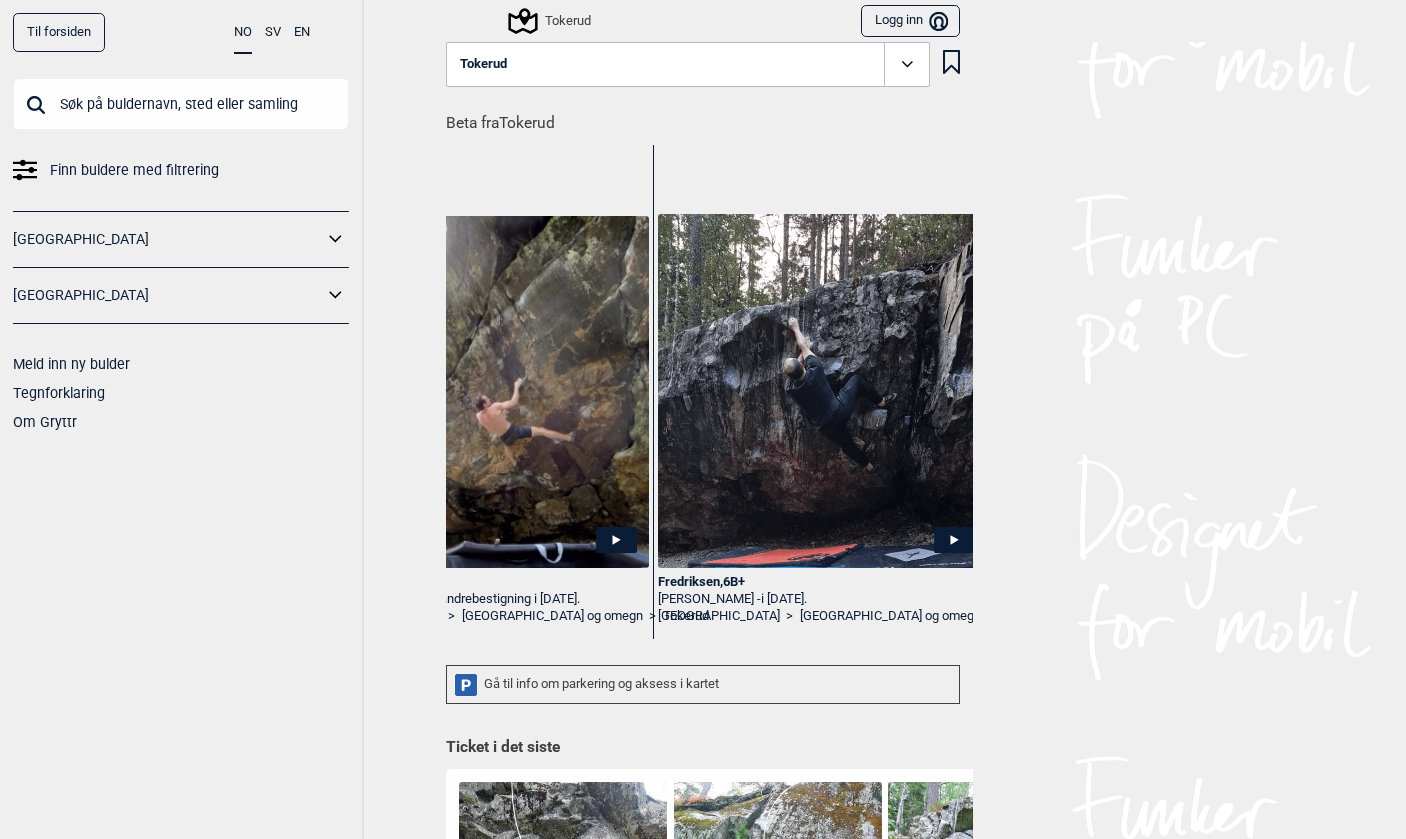 scroll, scrollTop: 0, scrollLeft: 12389, axis: horizontal 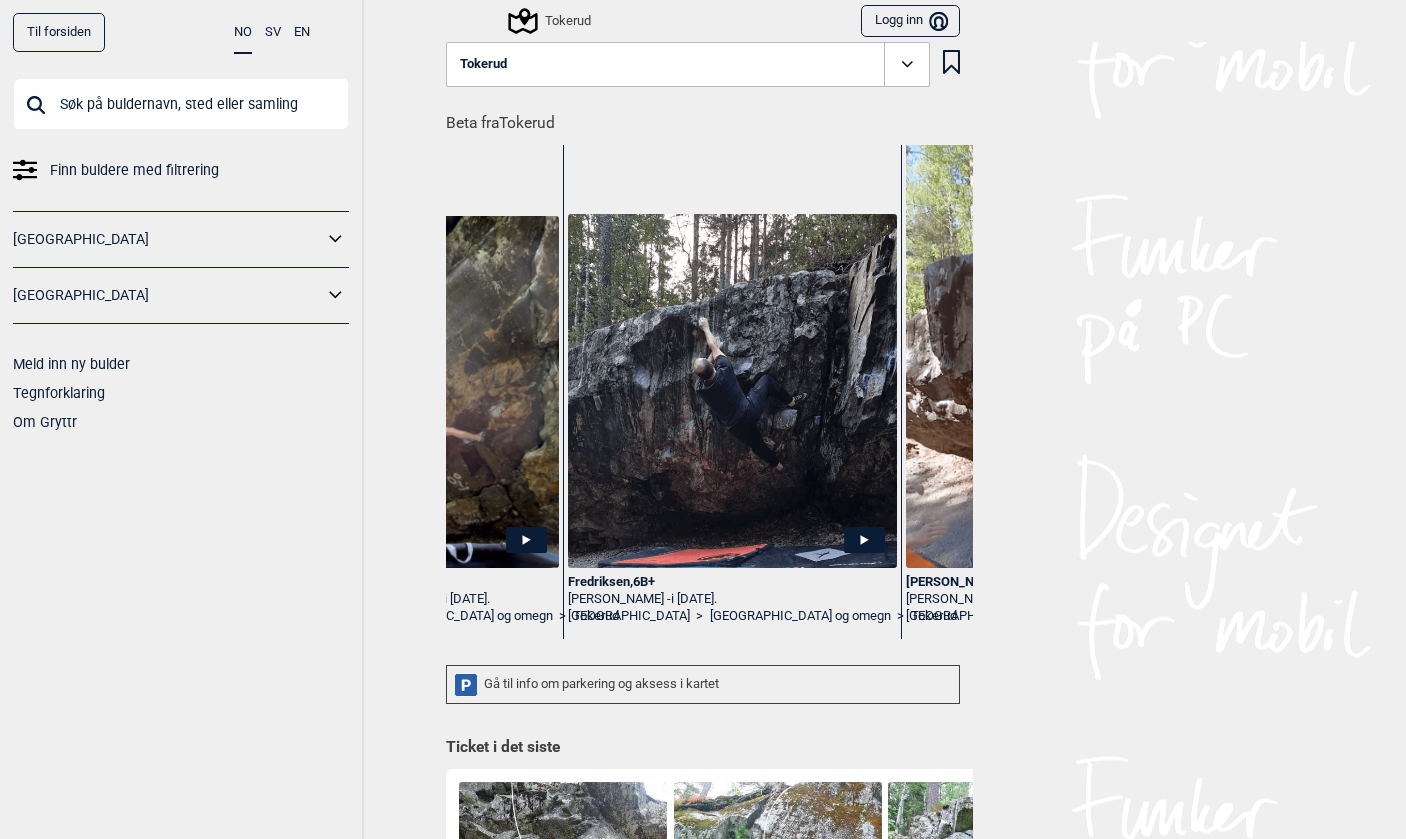 click at bounding box center (732, 391) 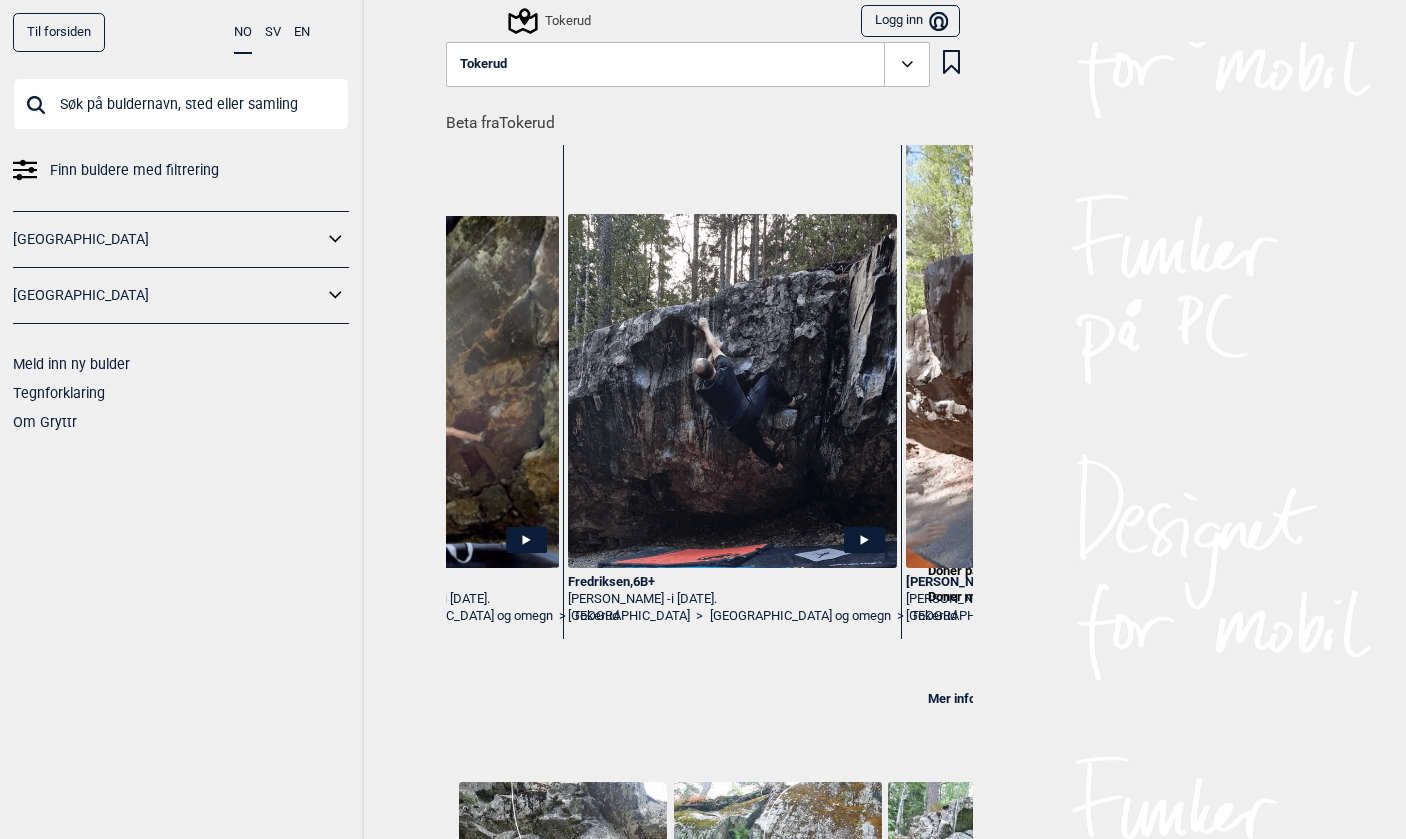 click on "Nei takk" at bounding box center [1136, 658] 